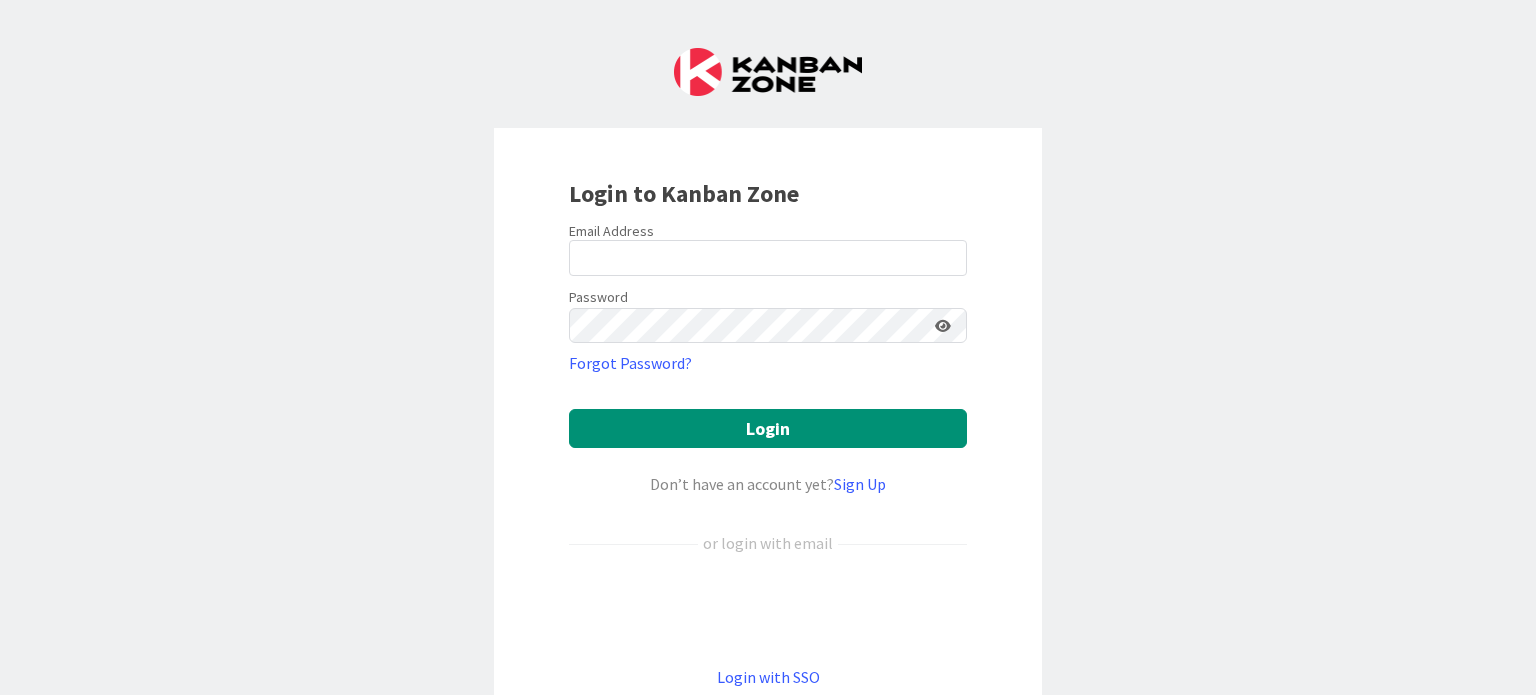scroll, scrollTop: 0, scrollLeft: 0, axis: both 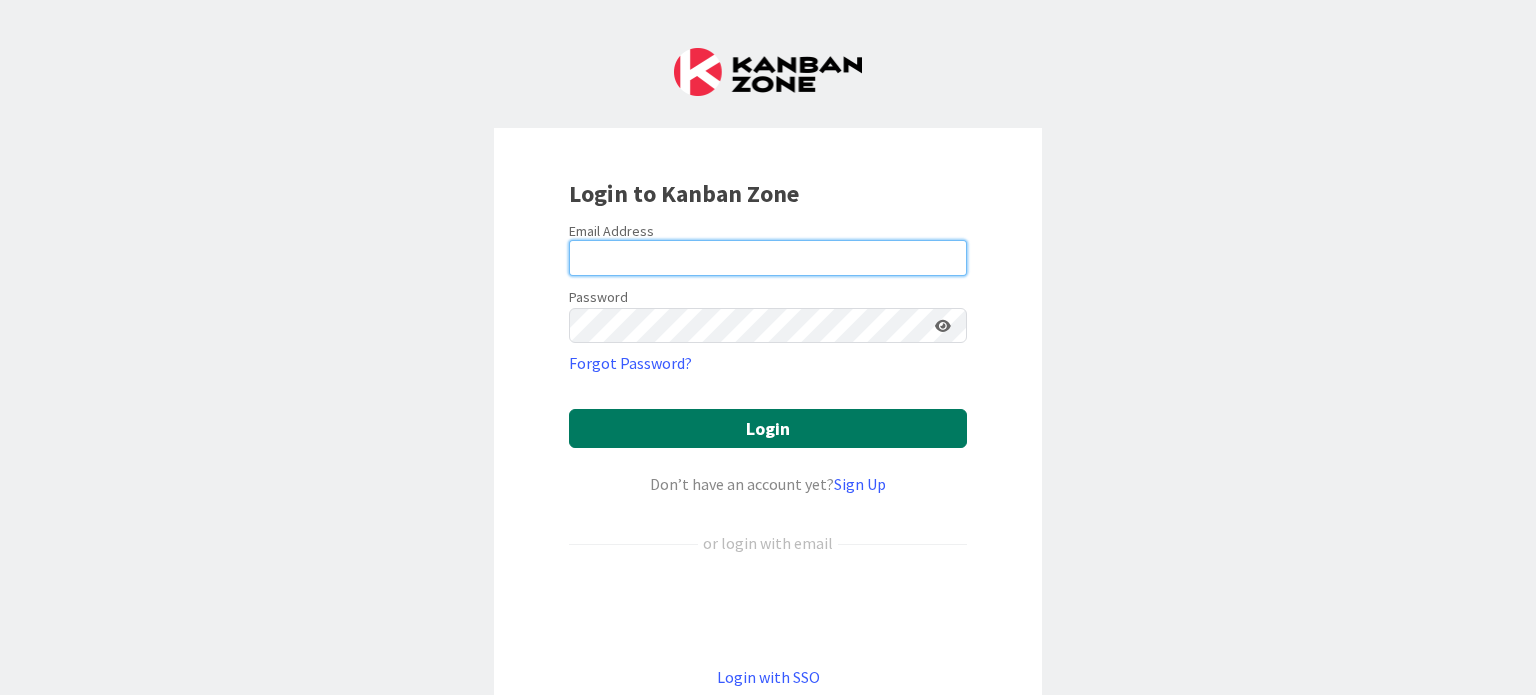 type on "mrobb@reutercorbett.com" 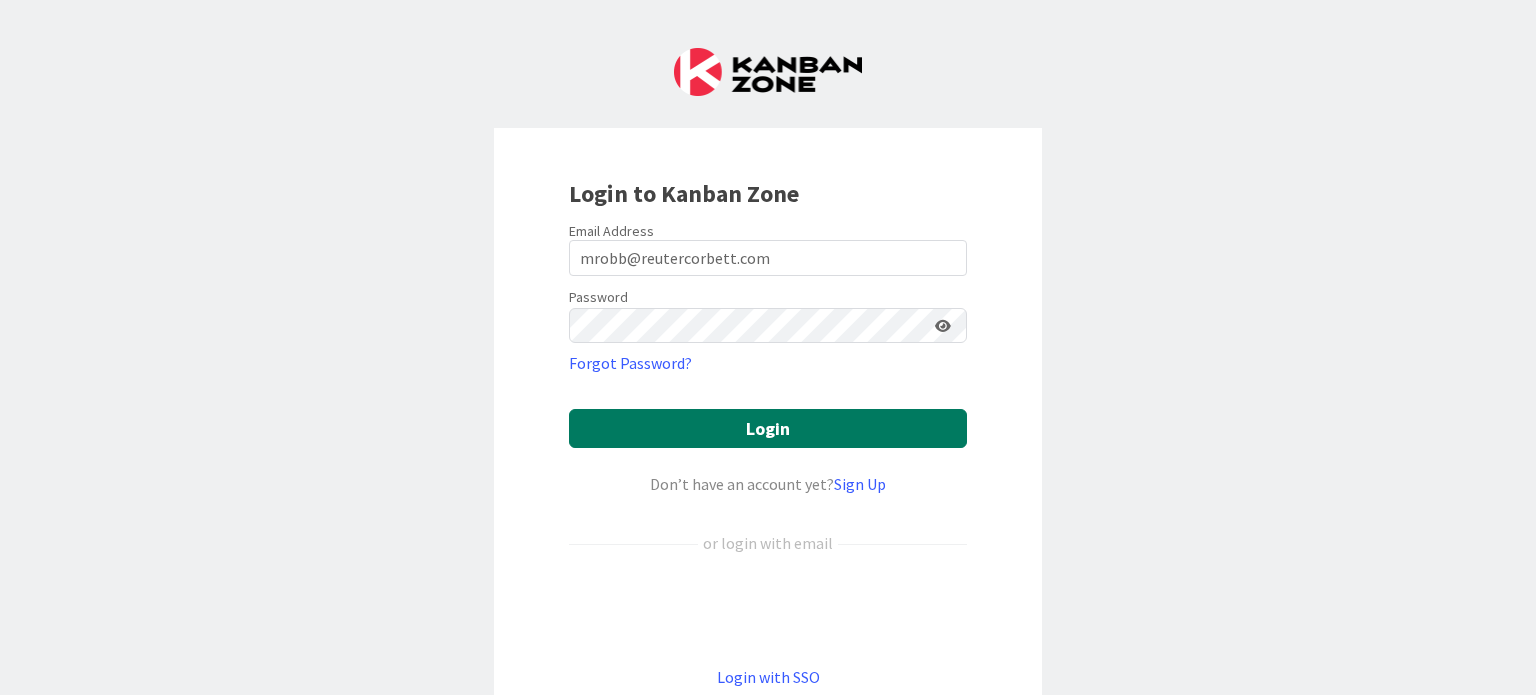 click on "Login" at bounding box center [768, 428] 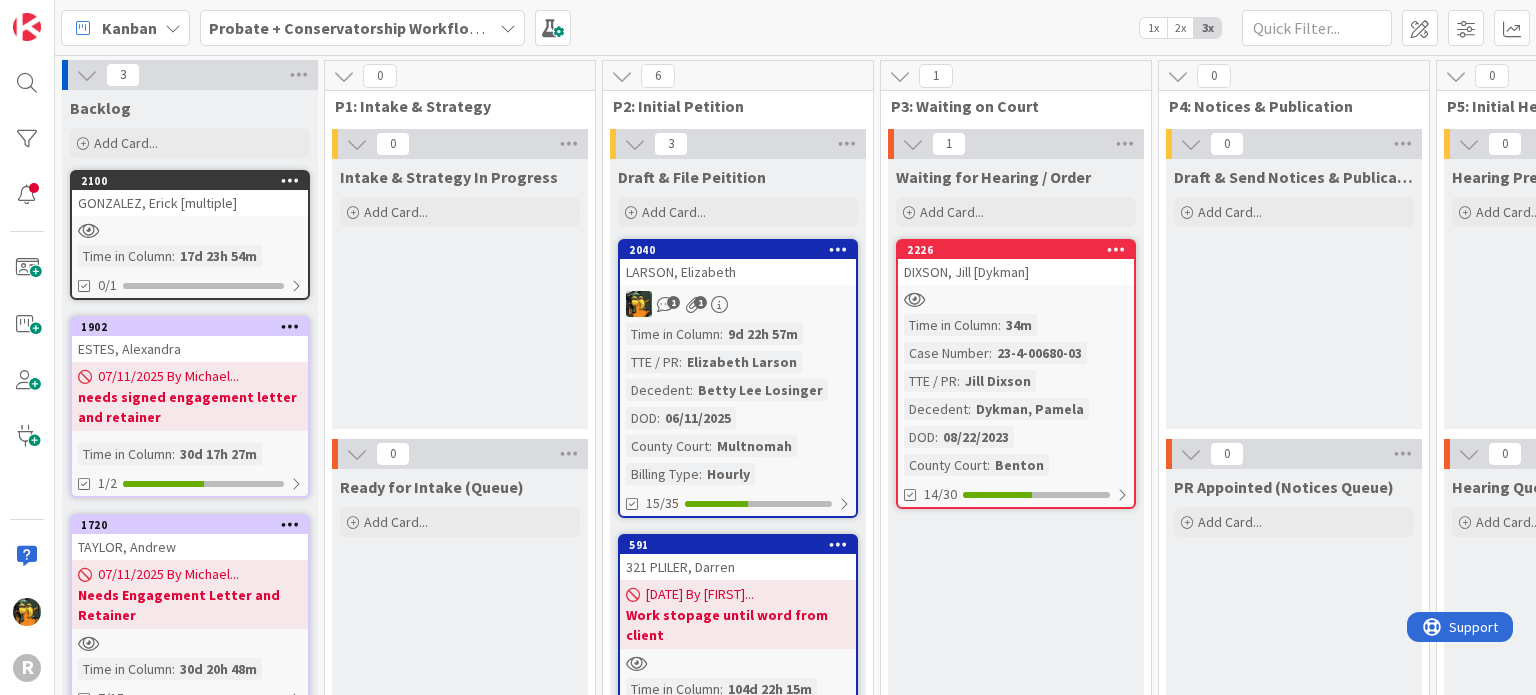 scroll, scrollTop: 0, scrollLeft: 0, axis: both 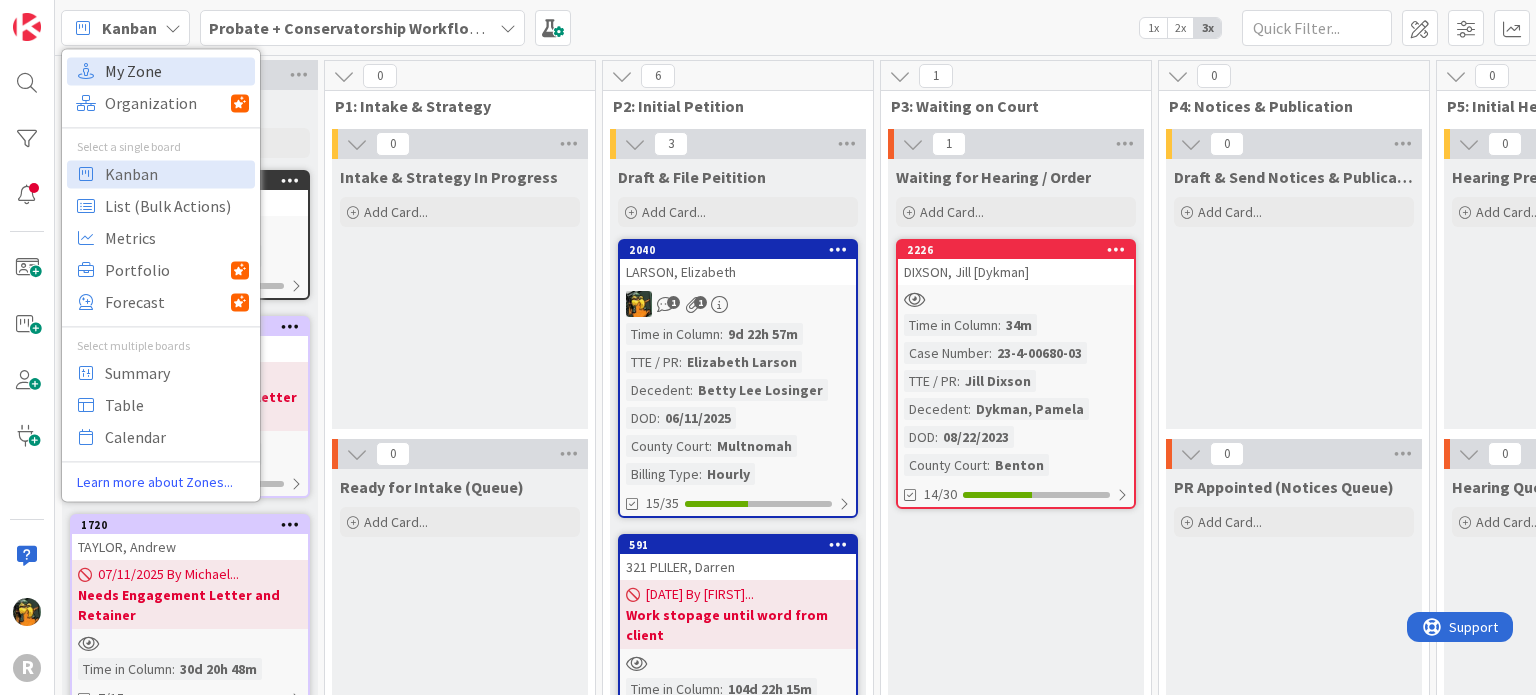 click on "My Zone" at bounding box center [177, 71] 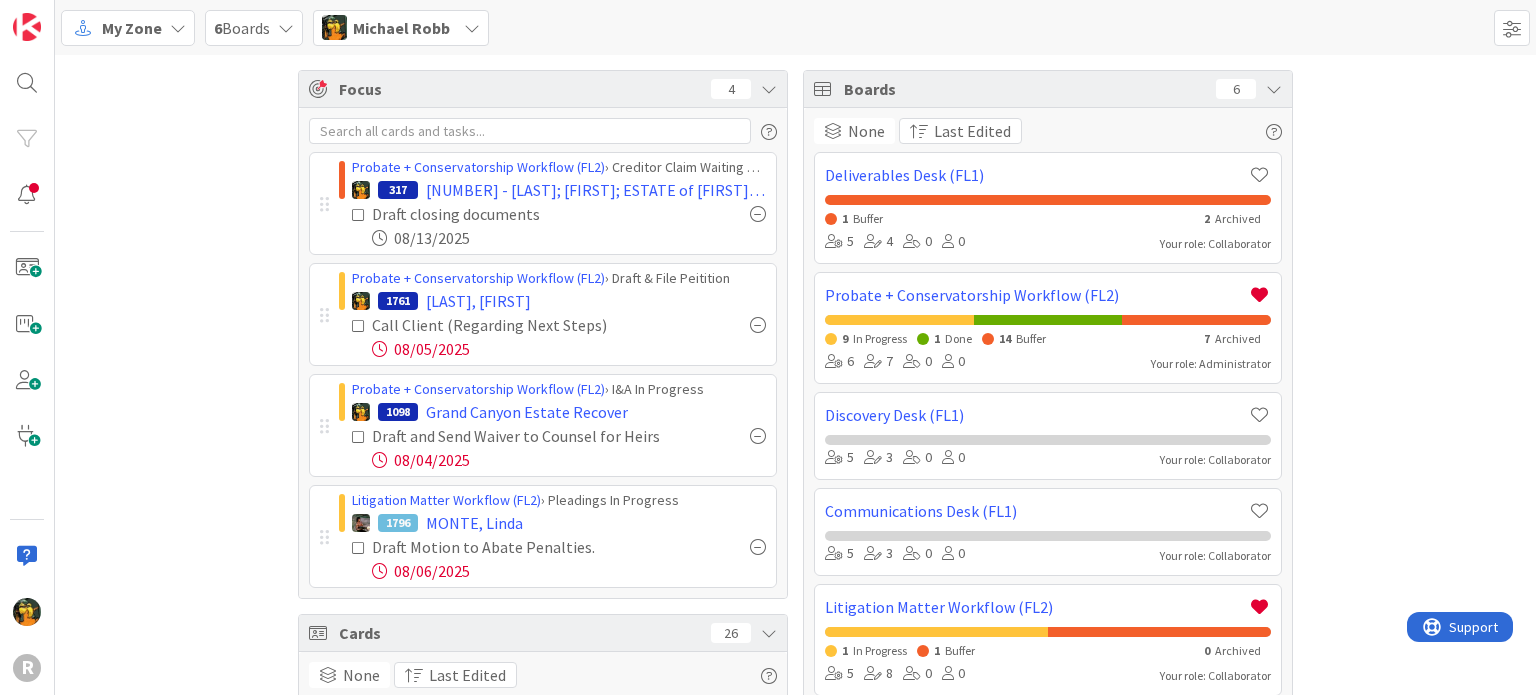 scroll, scrollTop: 0, scrollLeft: 0, axis: both 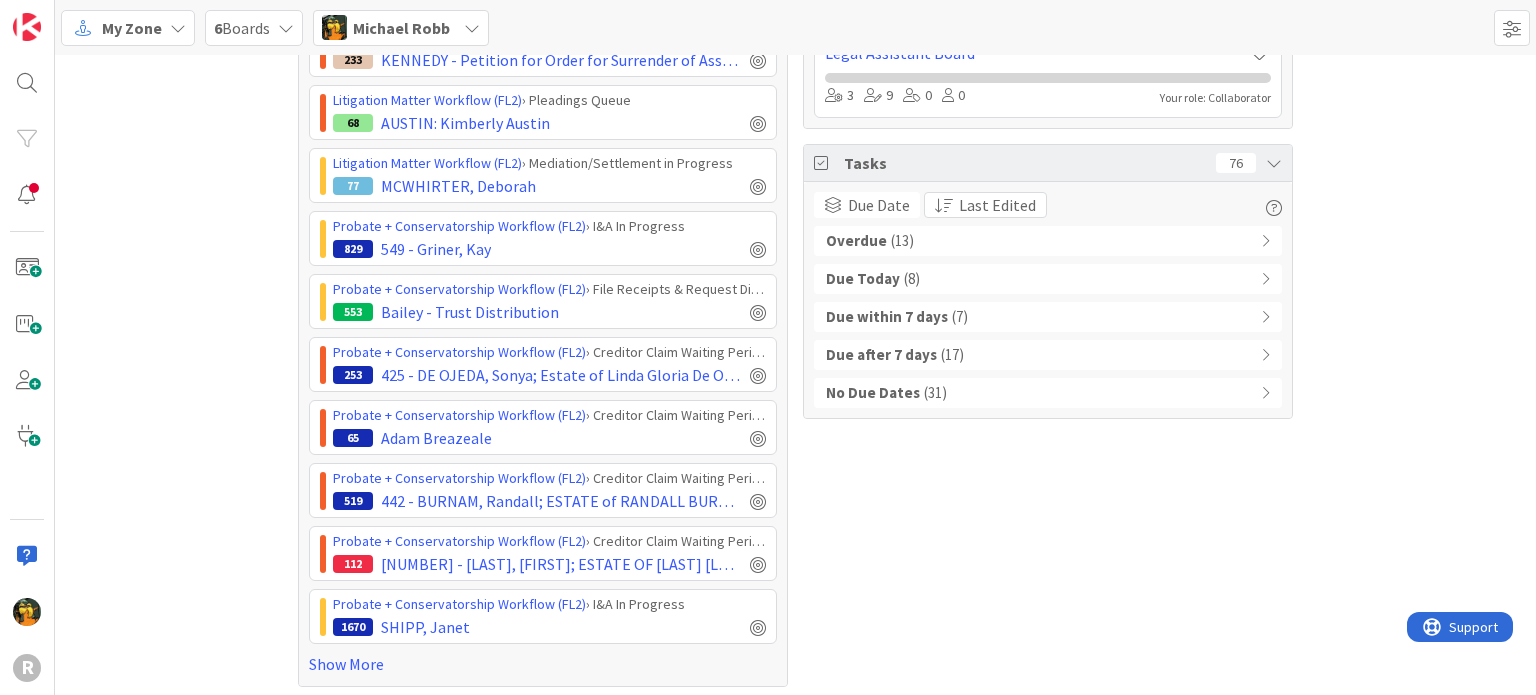click on "Overdue ( 13 )" at bounding box center (1048, 241) 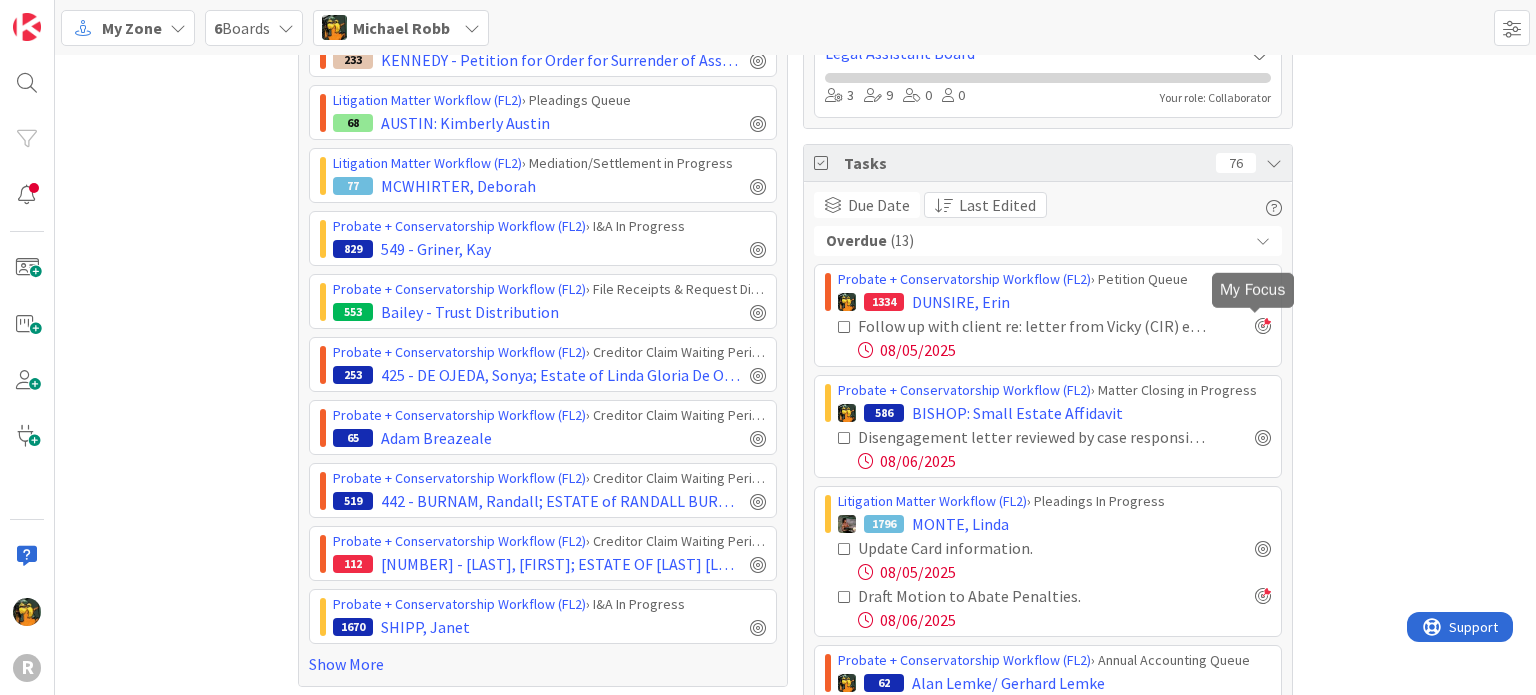 click at bounding box center (1263, 326) 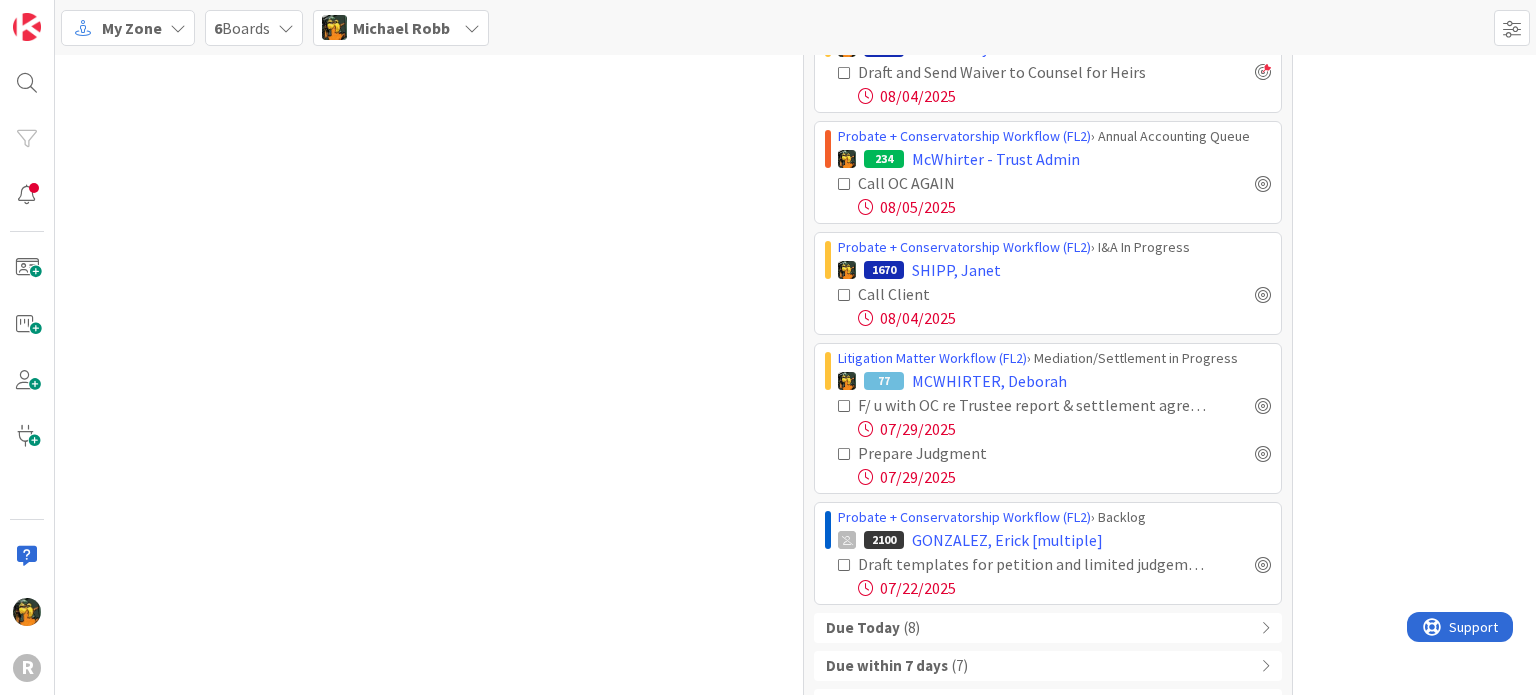 scroll, scrollTop: 1644, scrollLeft: 0, axis: vertical 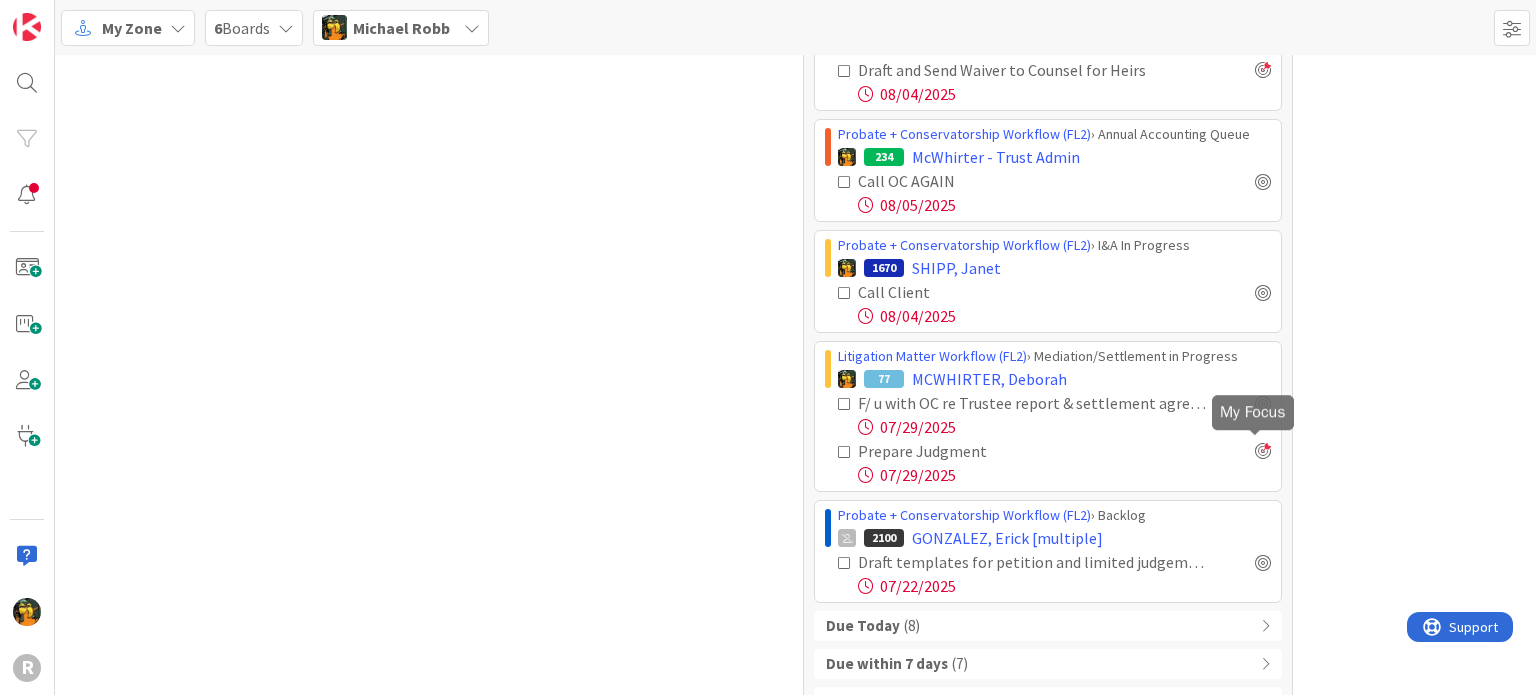 click at bounding box center (1263, 451) 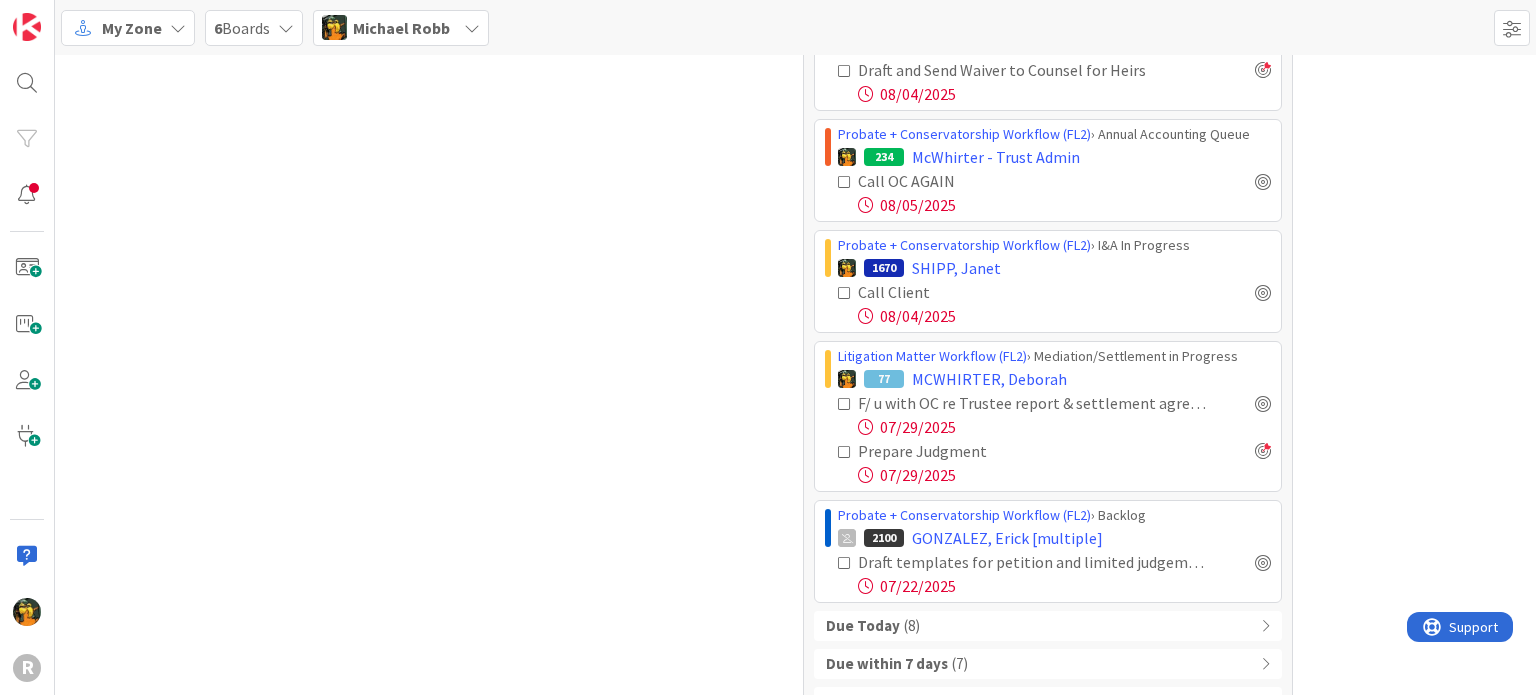 click on "Due Today ( 8 )" at bounding box center (1048, 626) 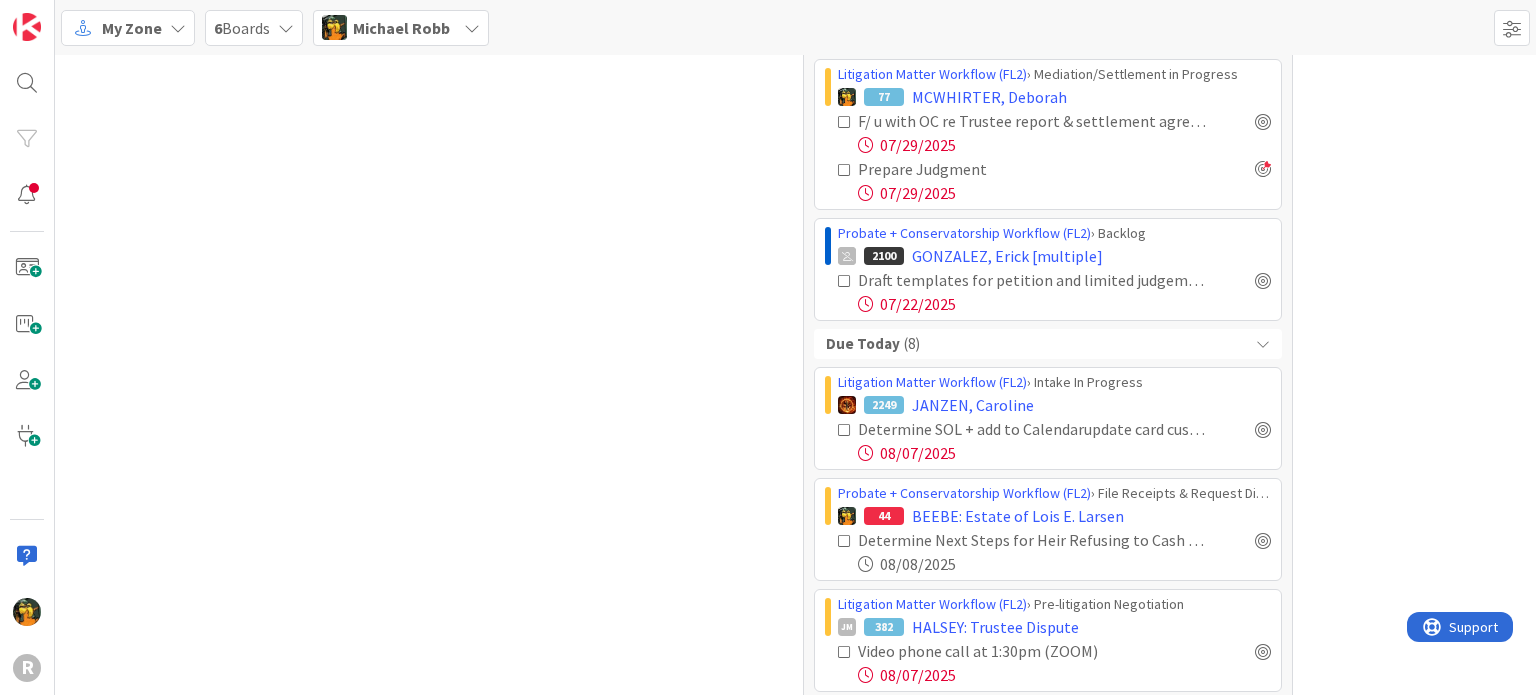 scroll, scrollTop: 1928, scrollLeft: 0, axis: vertical 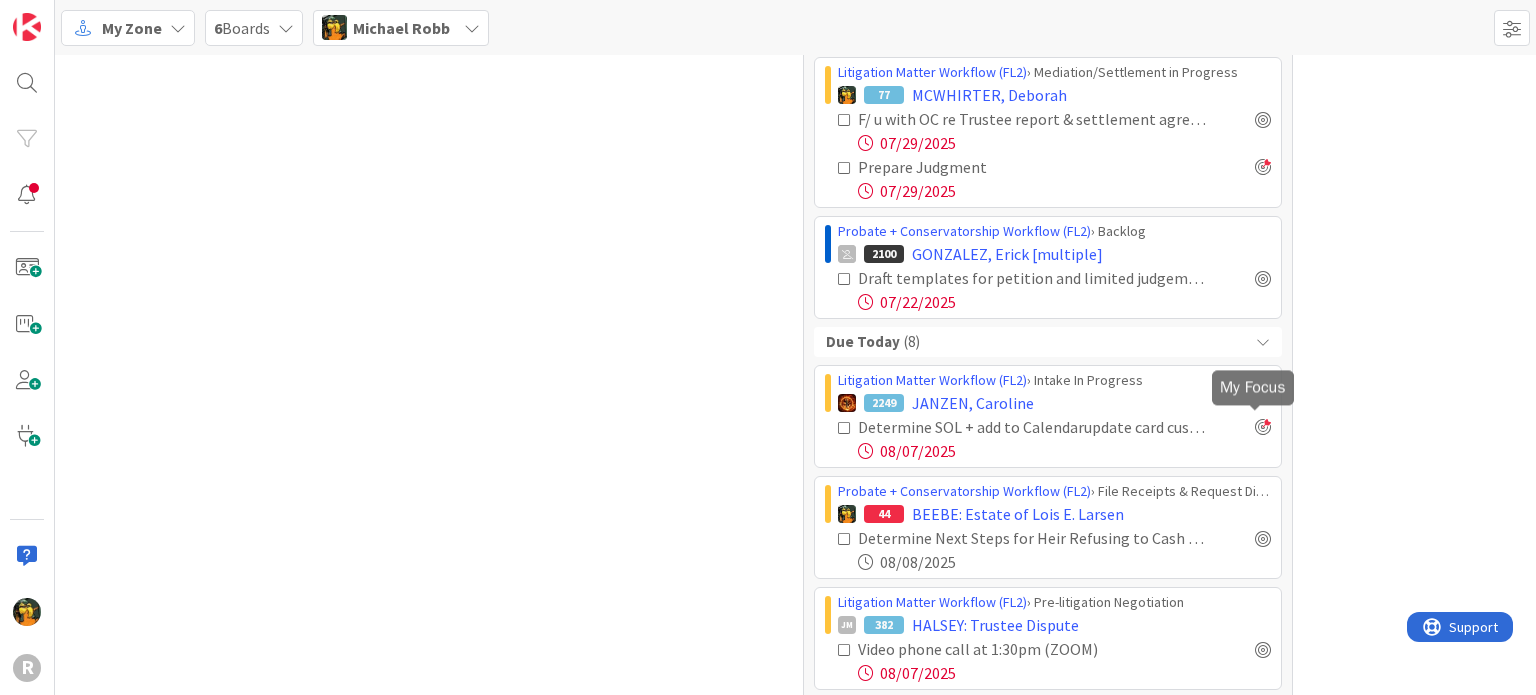 click at bounding box center (1263, 427) 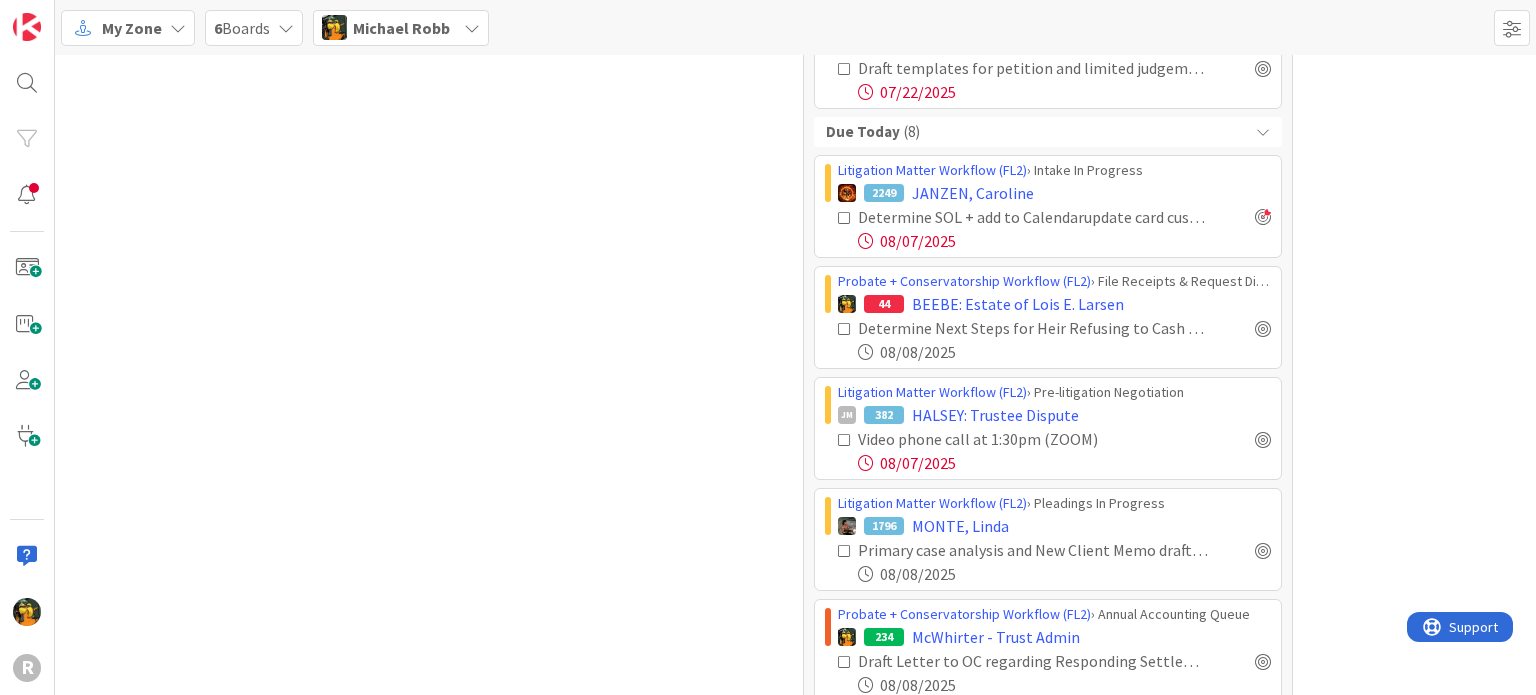 scroll, scrollTop: 2153, scrollLeft: 0, axis: vertical 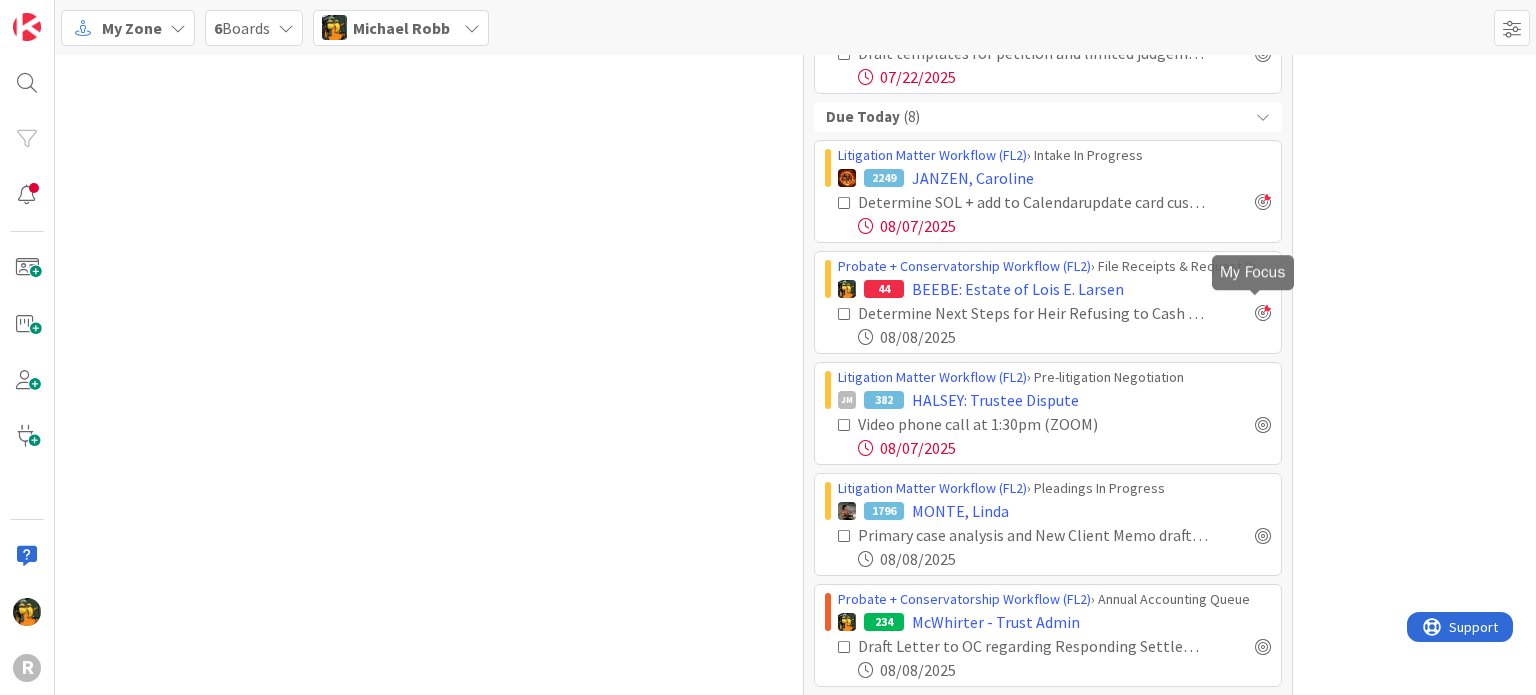 click at bounding box center [1263, 313] 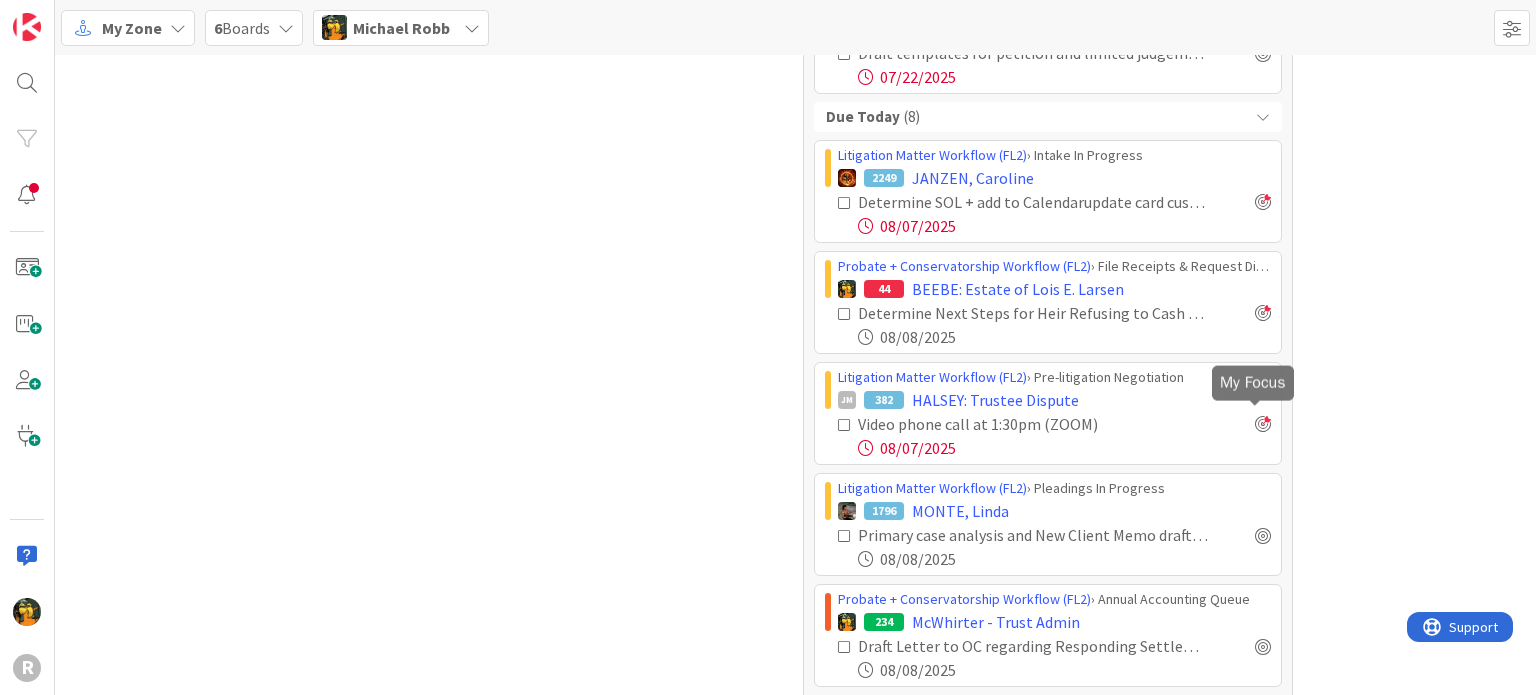 click at bounding box center (1263, 424) 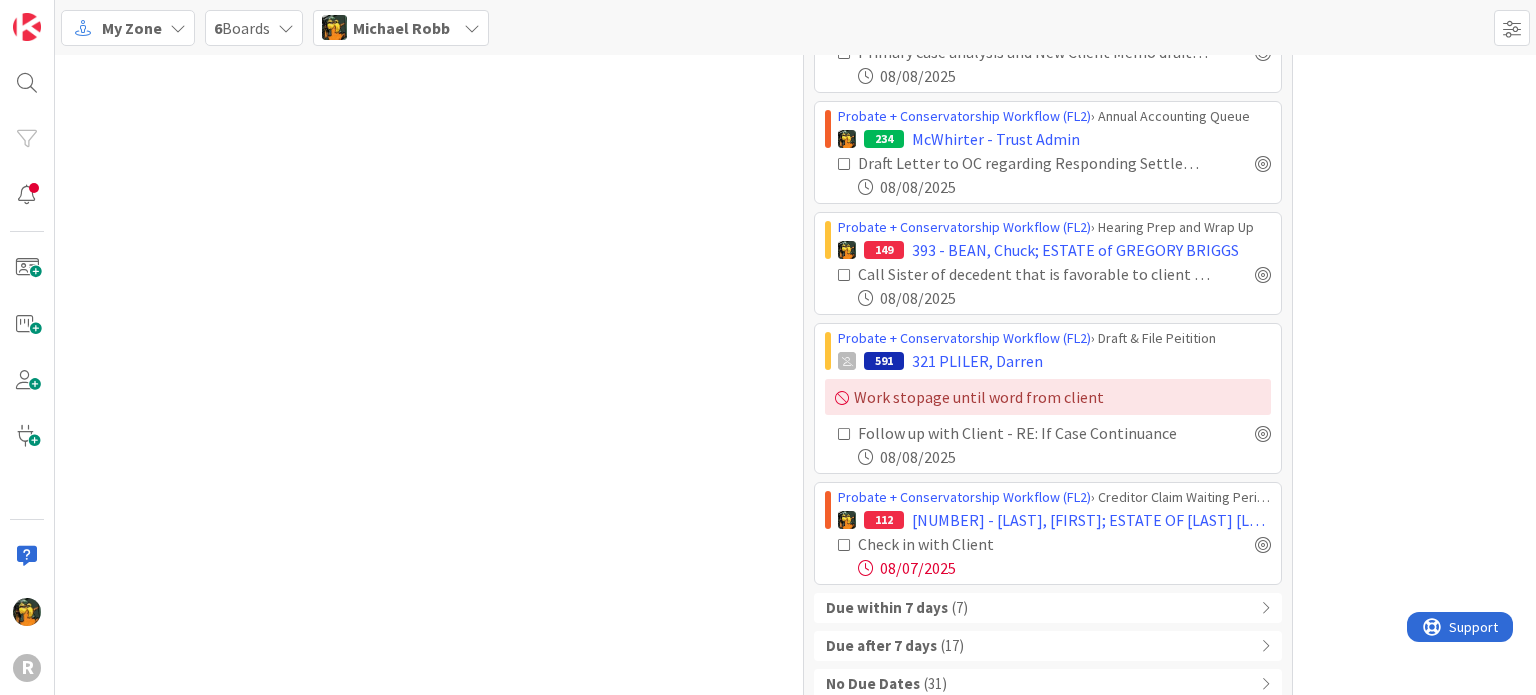 scroll, scrollTop: 2654, scrollLeft: 0, axis: vertical 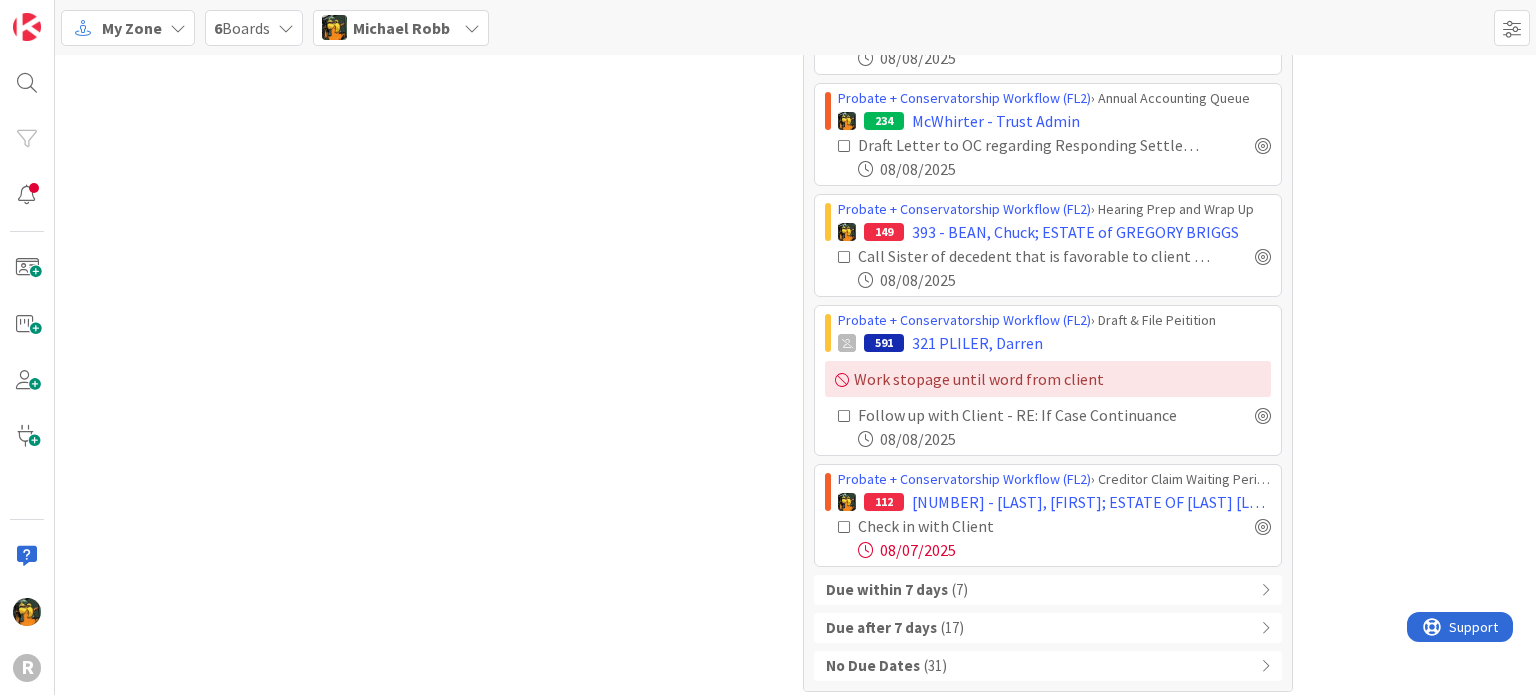 click on "Due within 7 days" at bounding box center (887, 590) 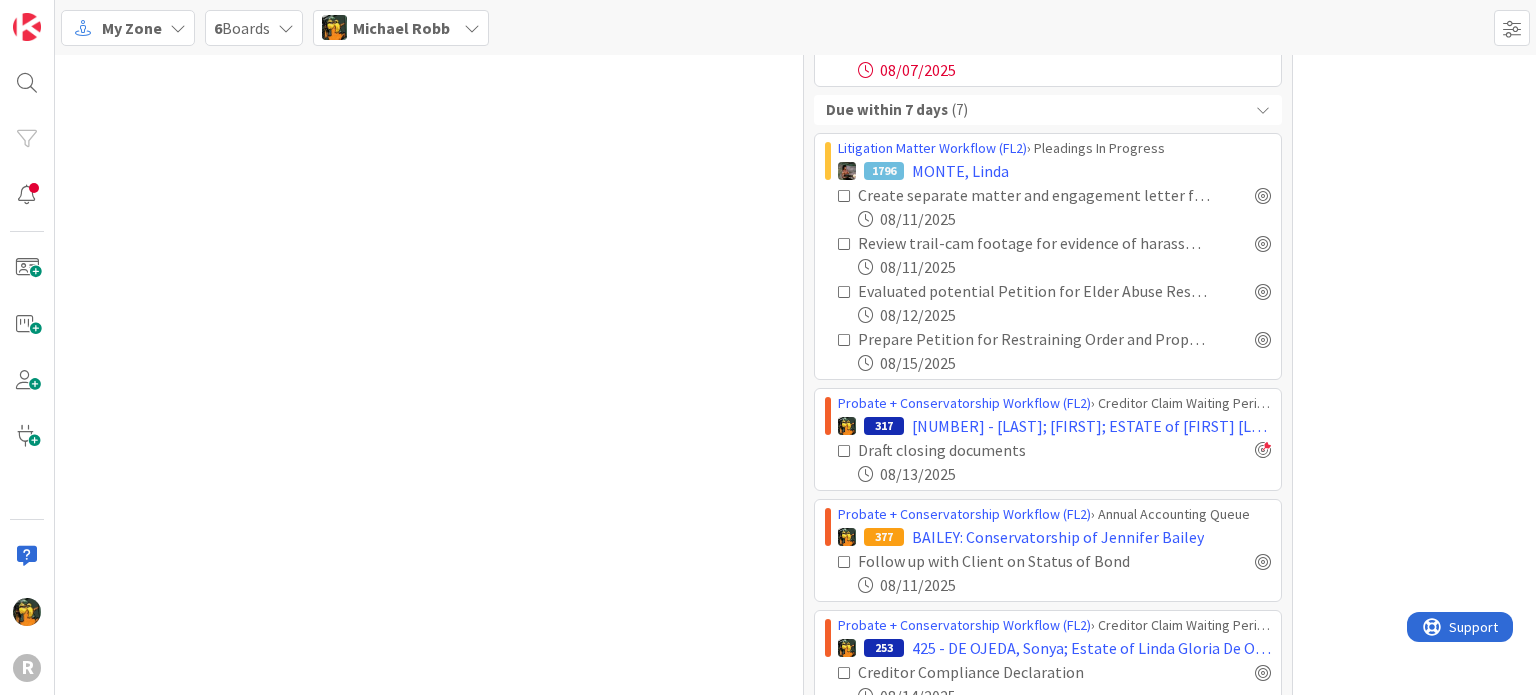 scroll, scrollTop: 3240, scrollLeft: 0, axis: vertical 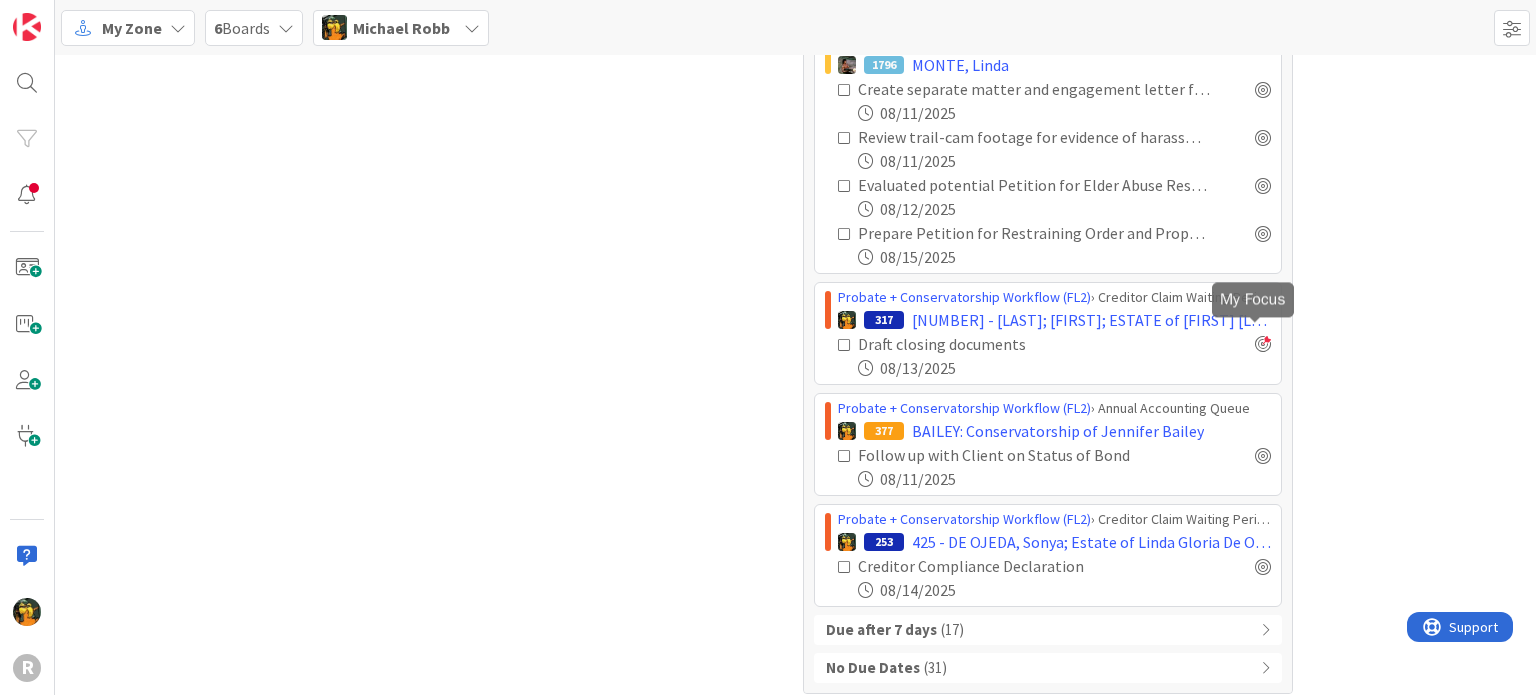 click at bounding box center [1263, 344] 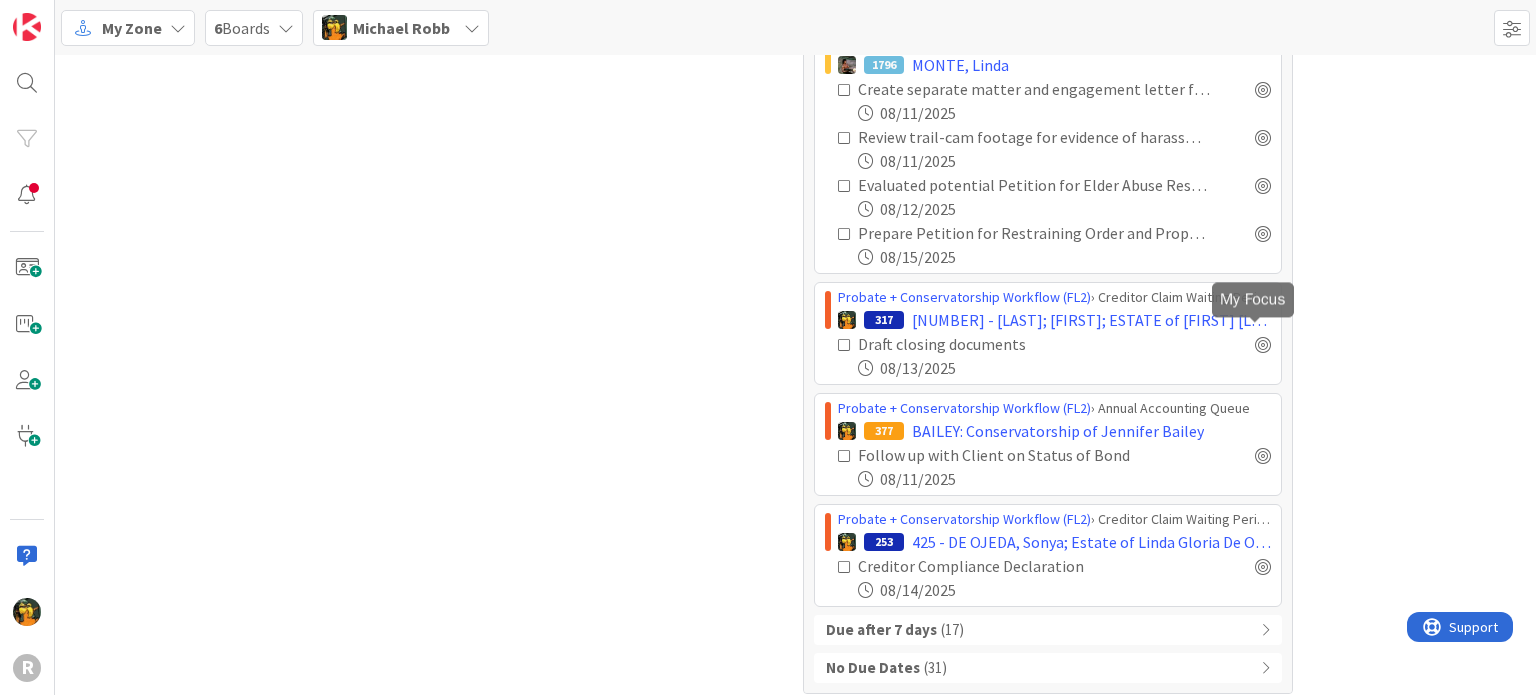 click on "Probate + Conservatorship Workflow (FL2)  › Creditor Claim Waiting Period 317 429 - BAKER; John; ESTATE of JOHN TAIT Draft closing documents 08/13/2025" at bounding box center (1048, 333) 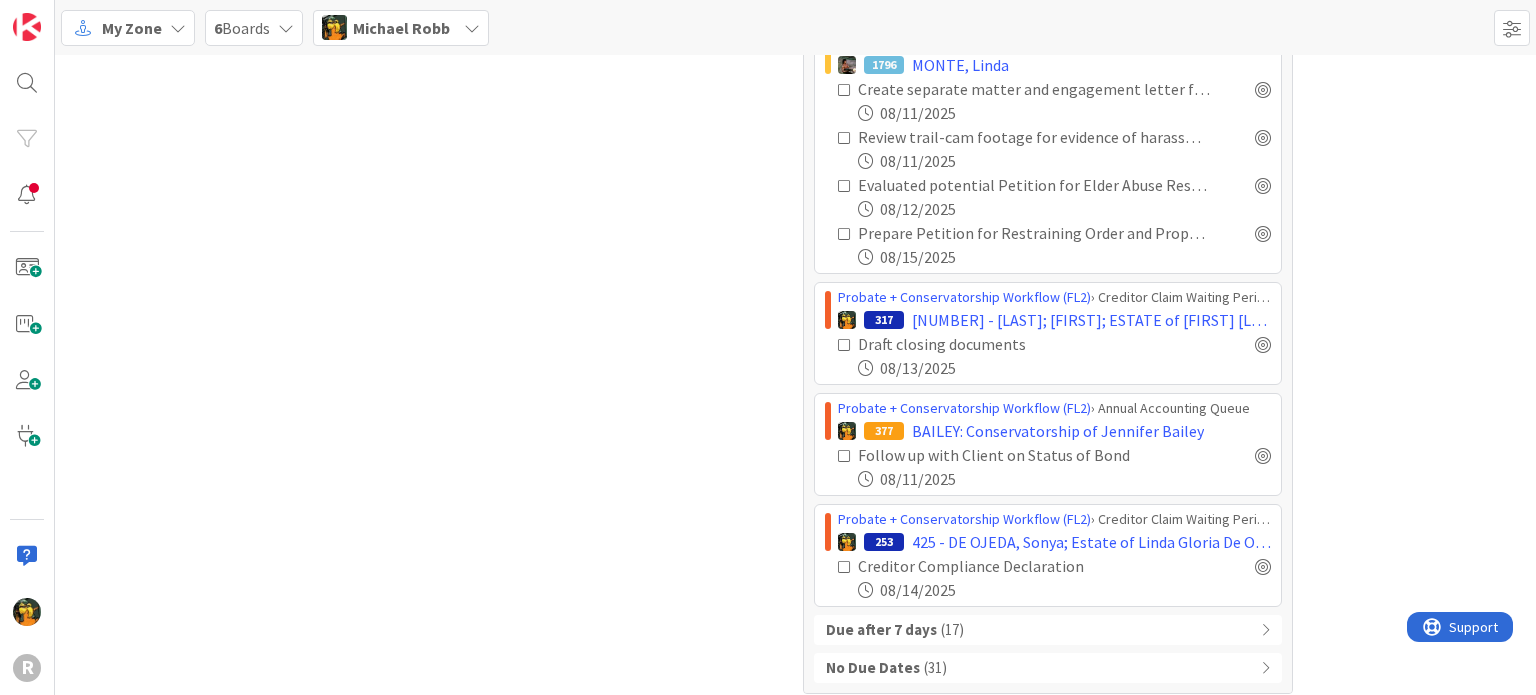click on "Due after 7 days ( 17 )" at bounding box center (1048, 630) 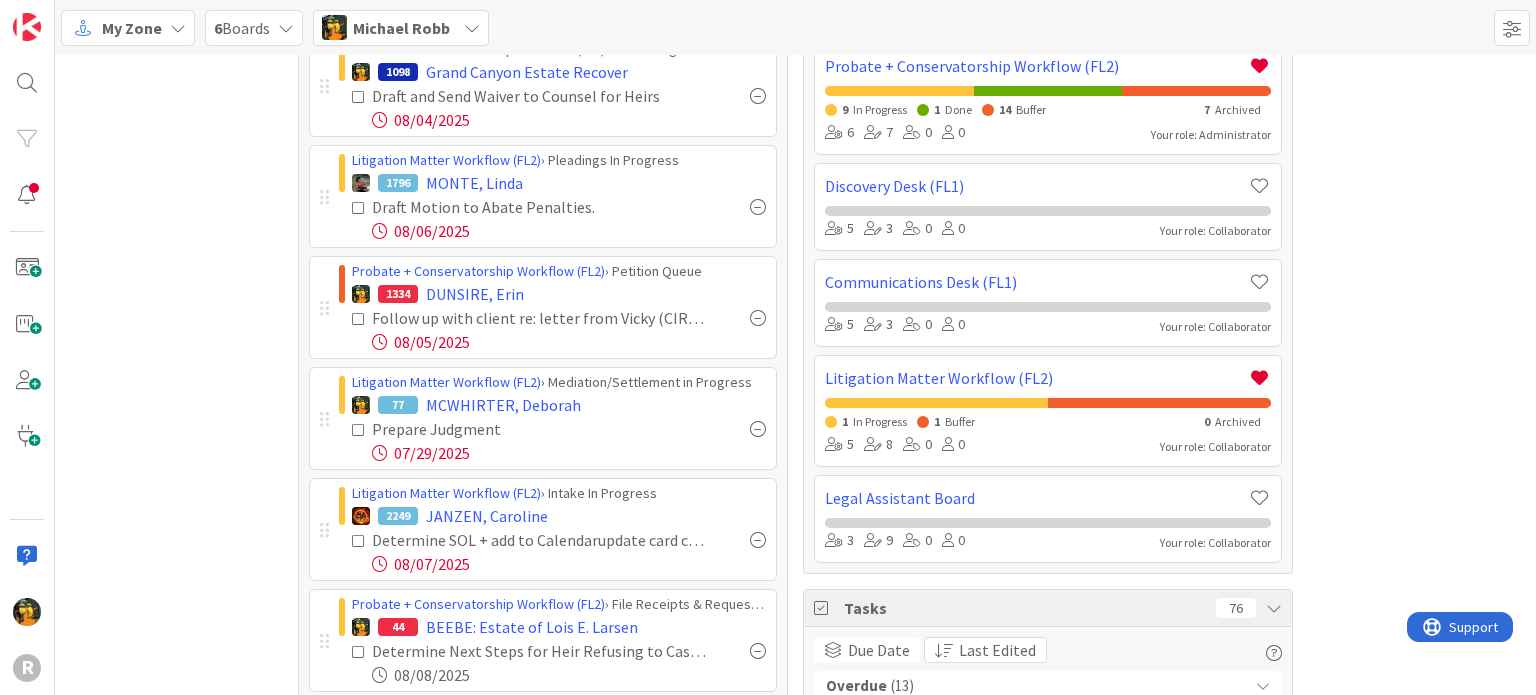 scroll, scrollTop: 0, scrollLeft: 0, axis: both 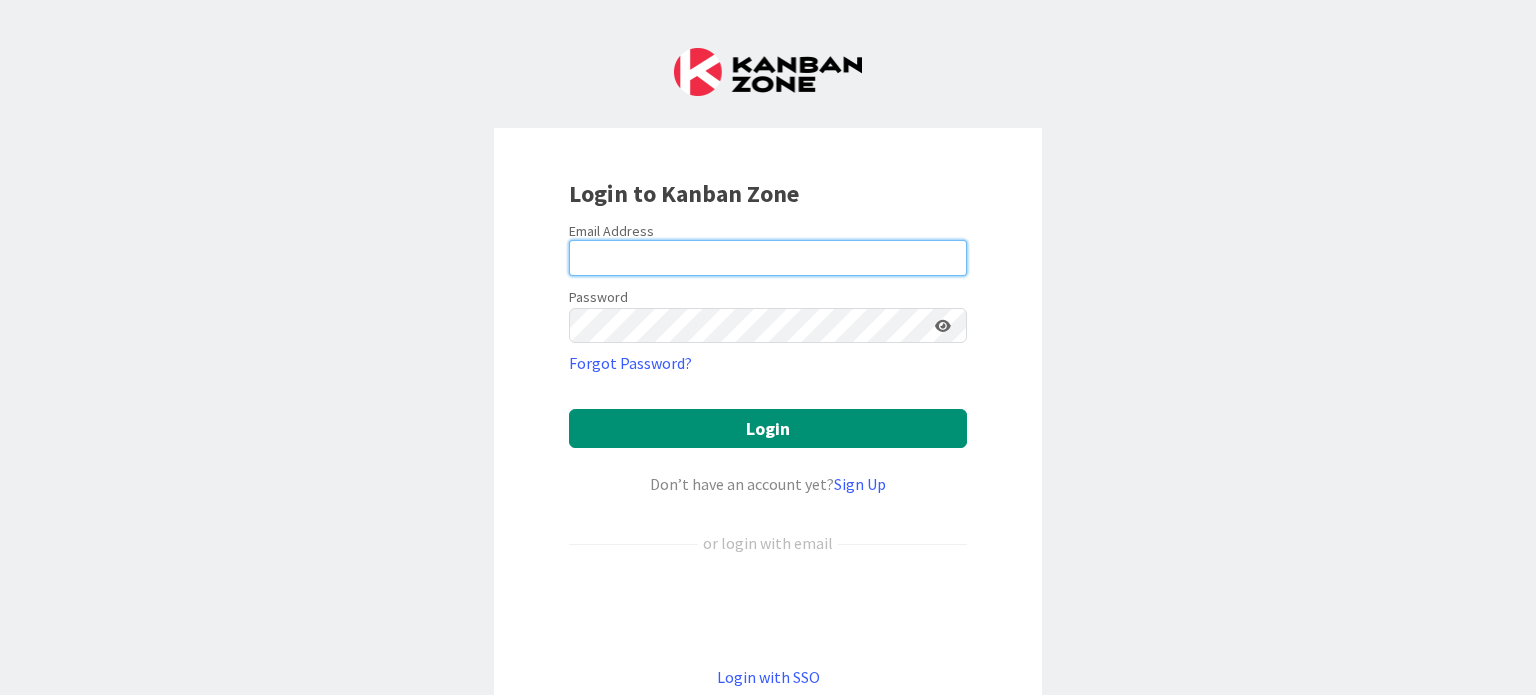 type on "mrobb@reutercorbett.com" 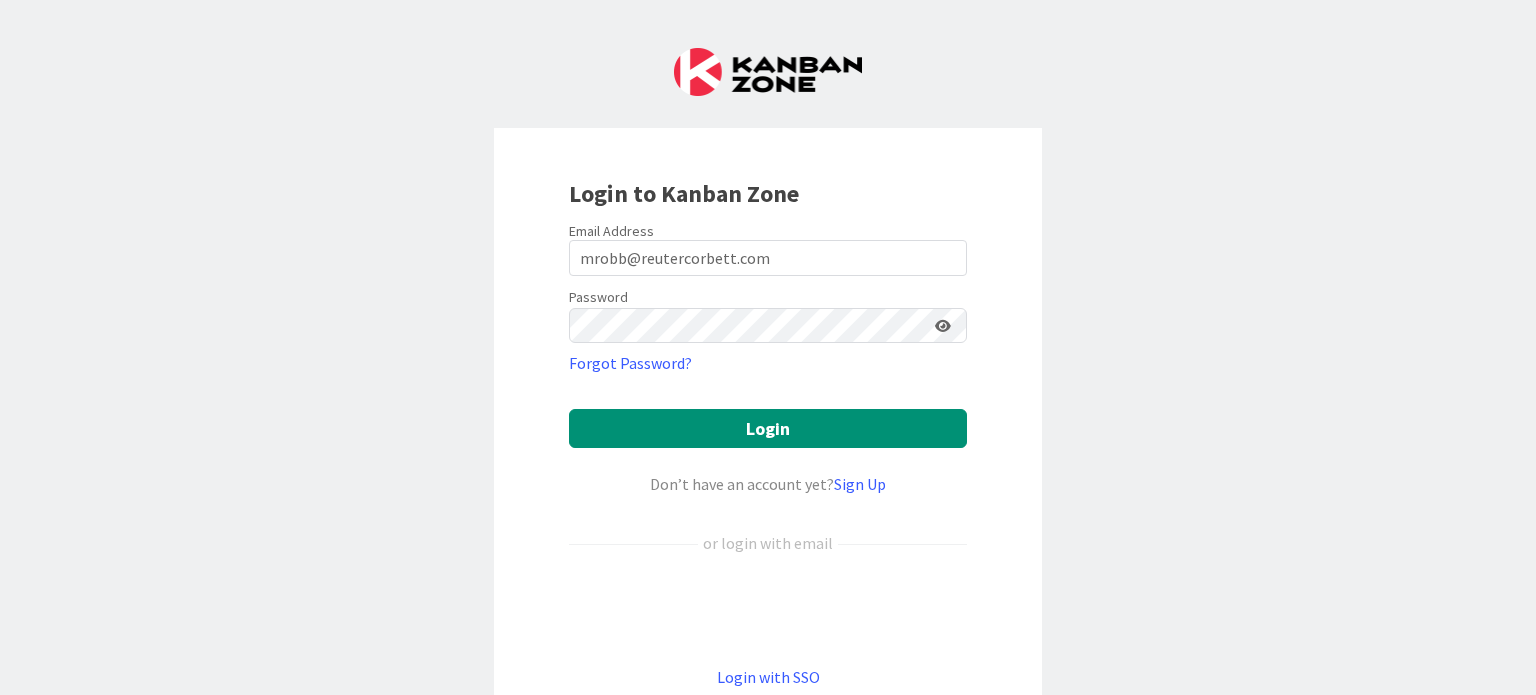 click on "Email Address [EMAIL] Password Forgot Password? Login Don’t have an account yet?  Sign Up or login with email Login with SSO" at bounding box center (768, 456) 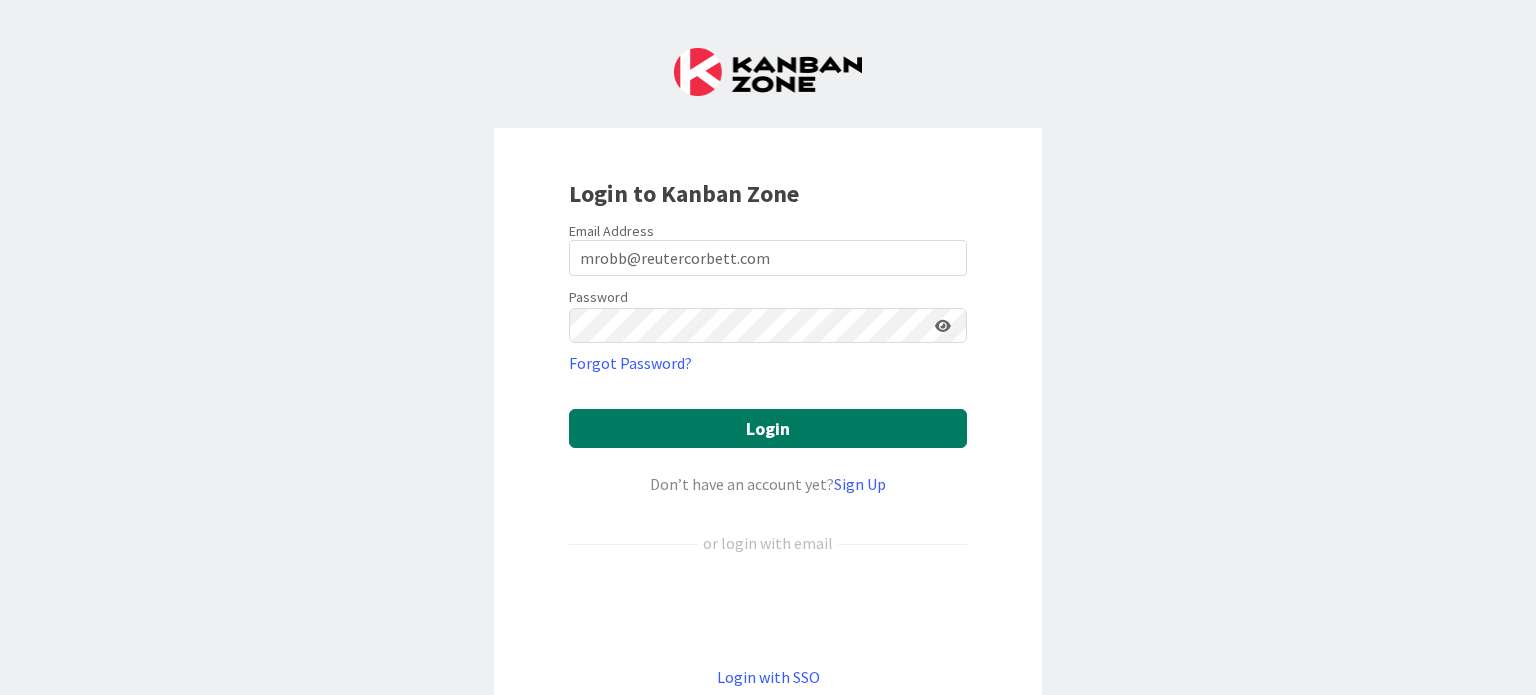 click on "Login" at bounding box center [768, 428] 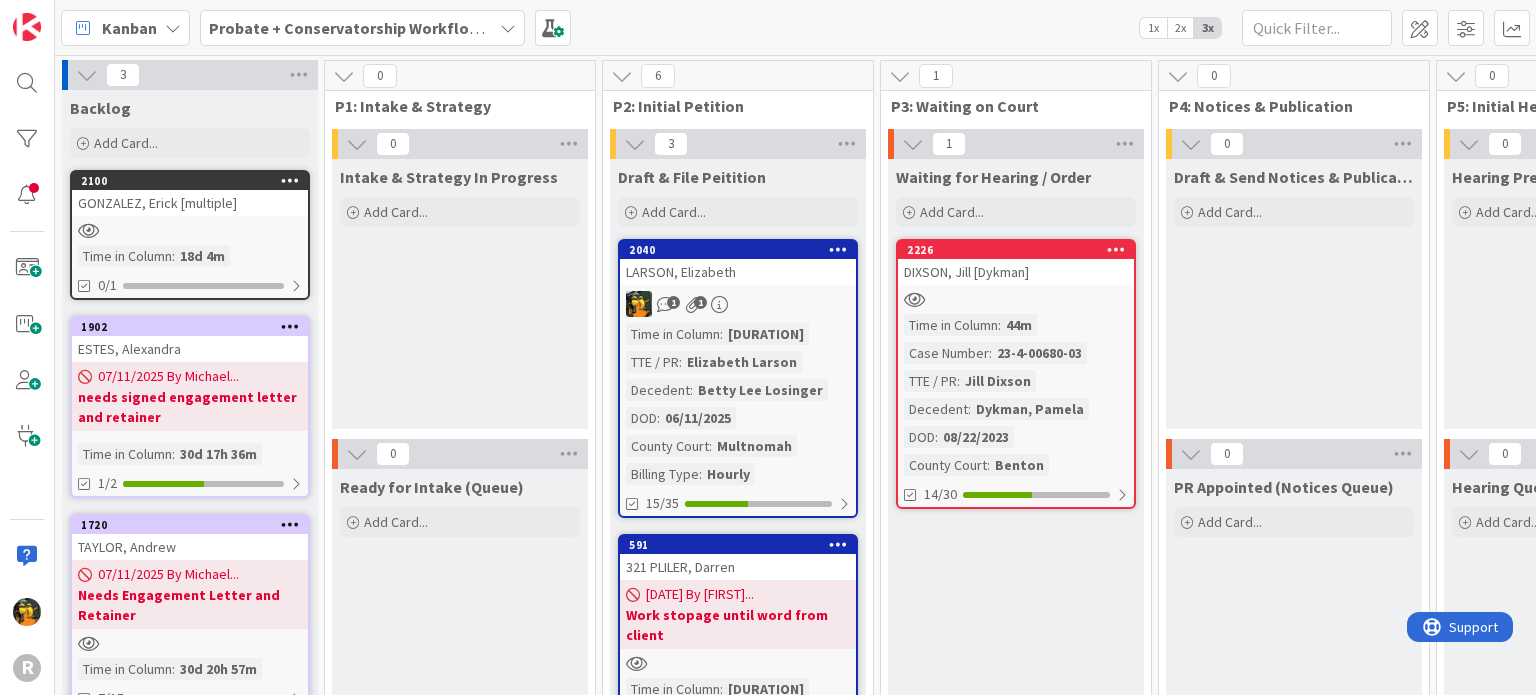 scroll, scrollTop: 0, scrollLeft: 0, axis: both 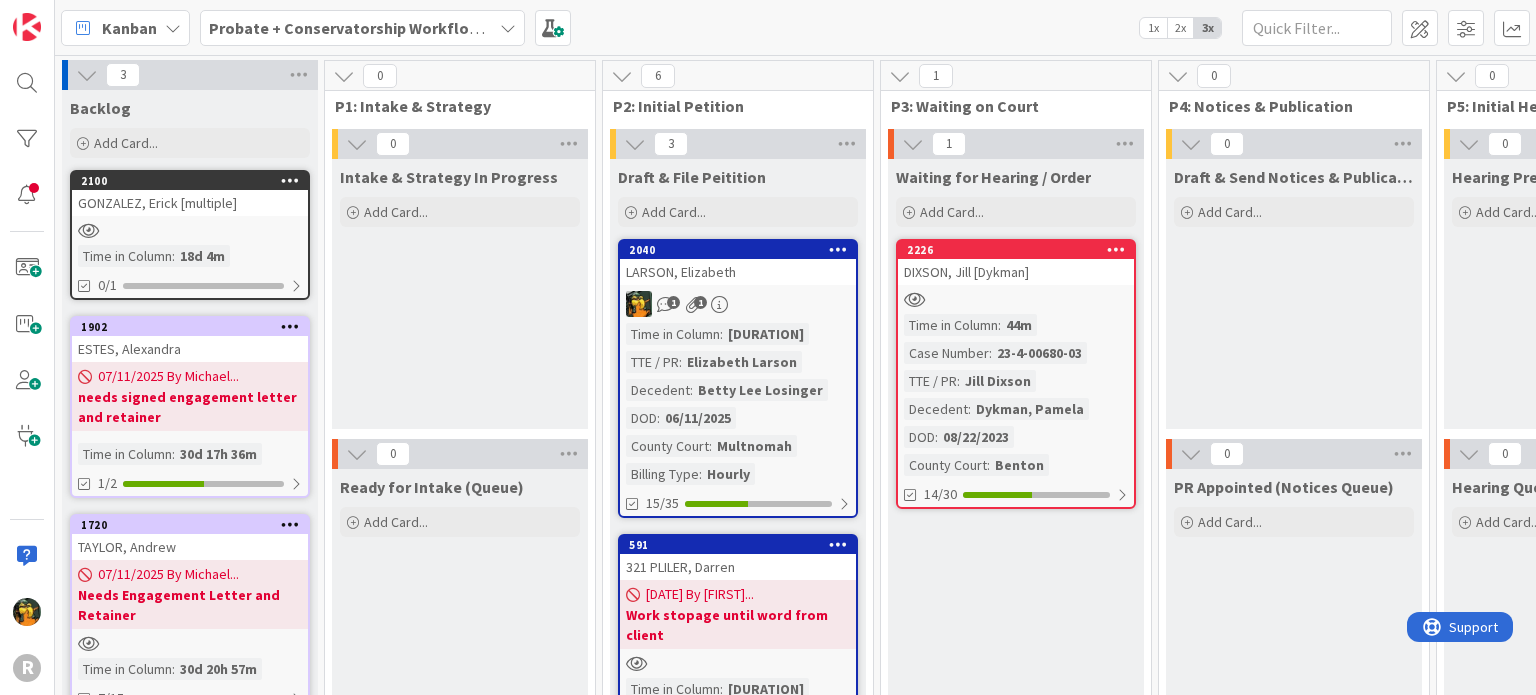 click on "Kanban" at bounding box center (125, 28) 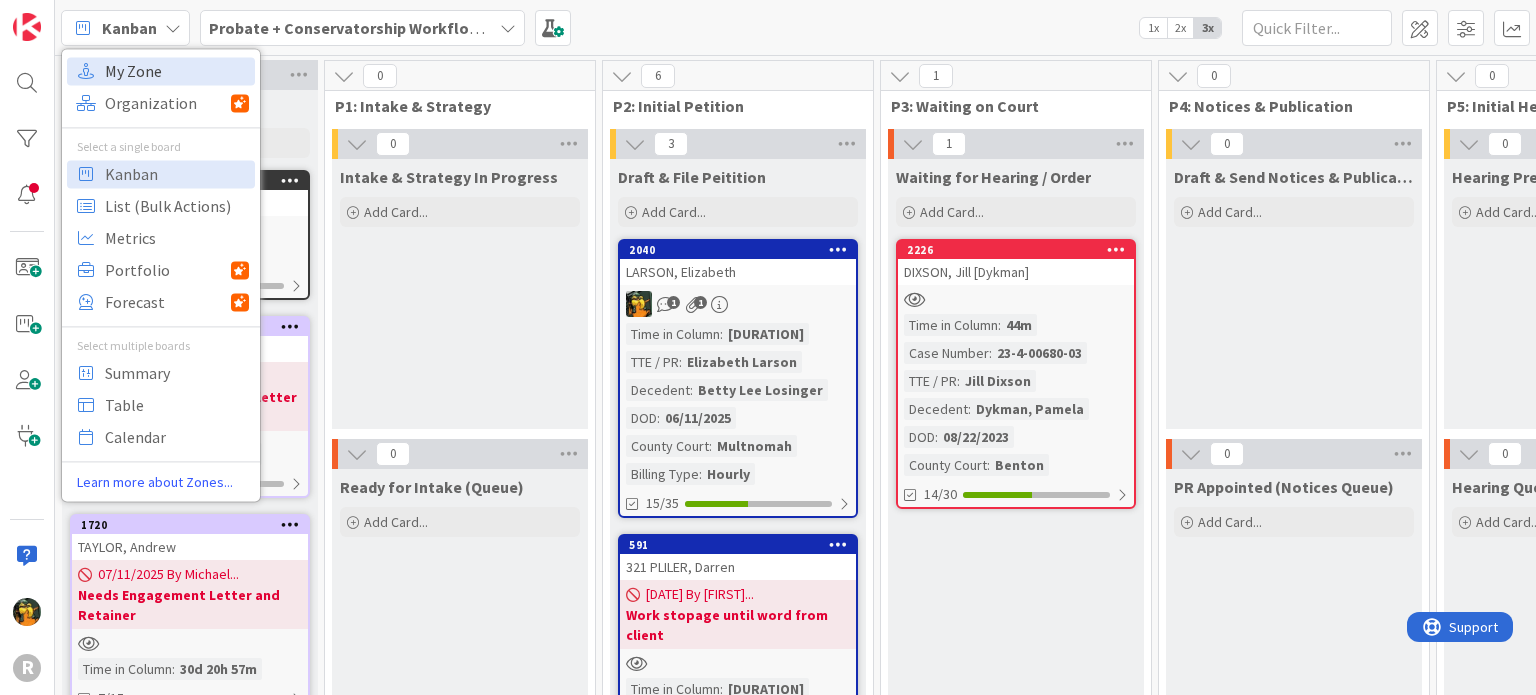 click on "My Zone" at bounding box center (177, 71) 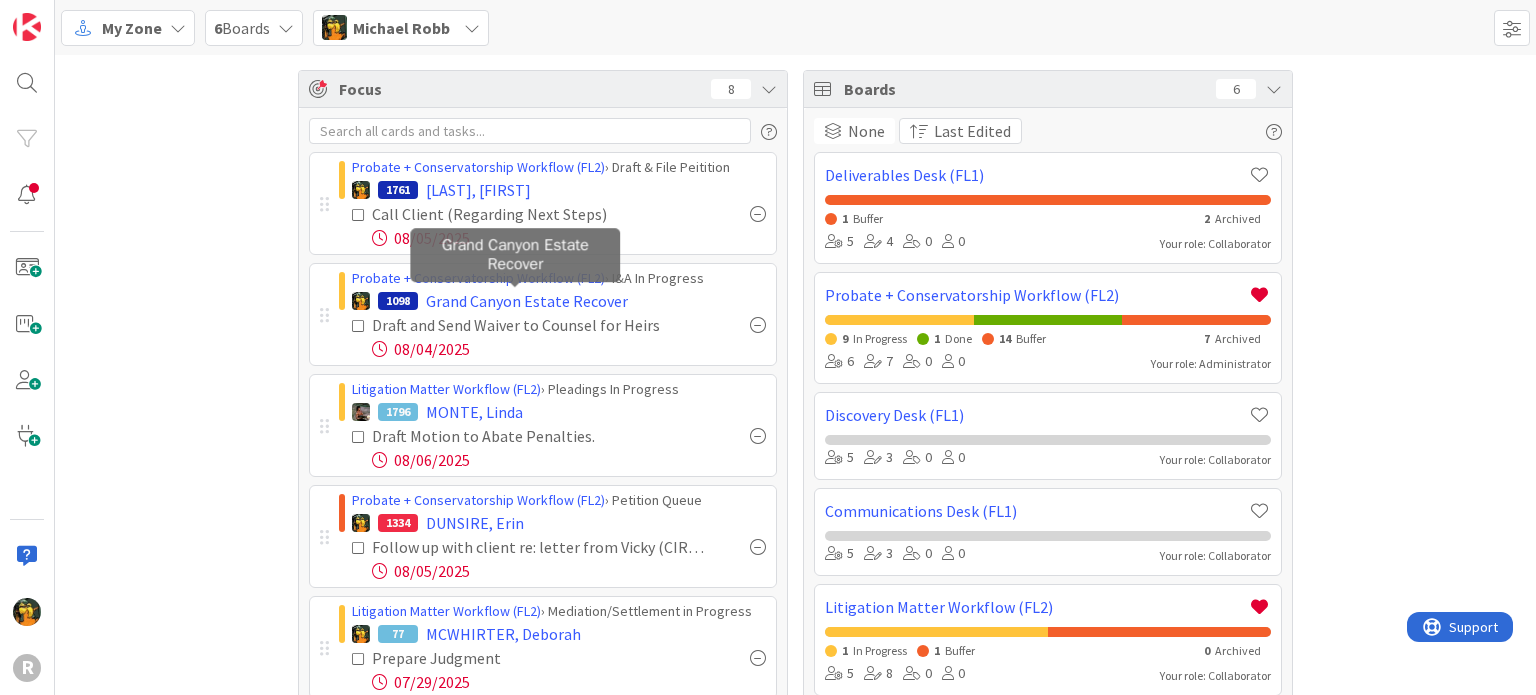scroll, scrollTop: 0, scrollLeft: 0, axis: both 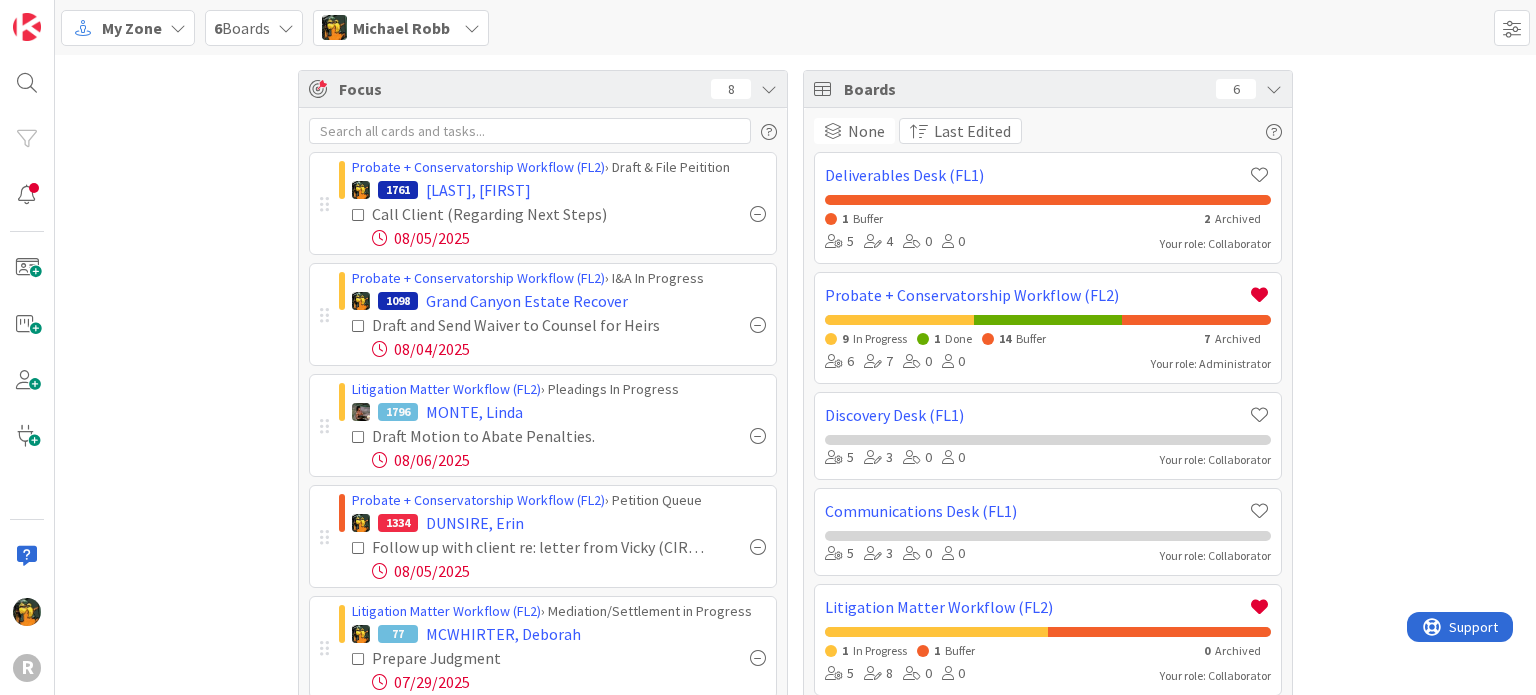 click at bounding box center [758, 214] 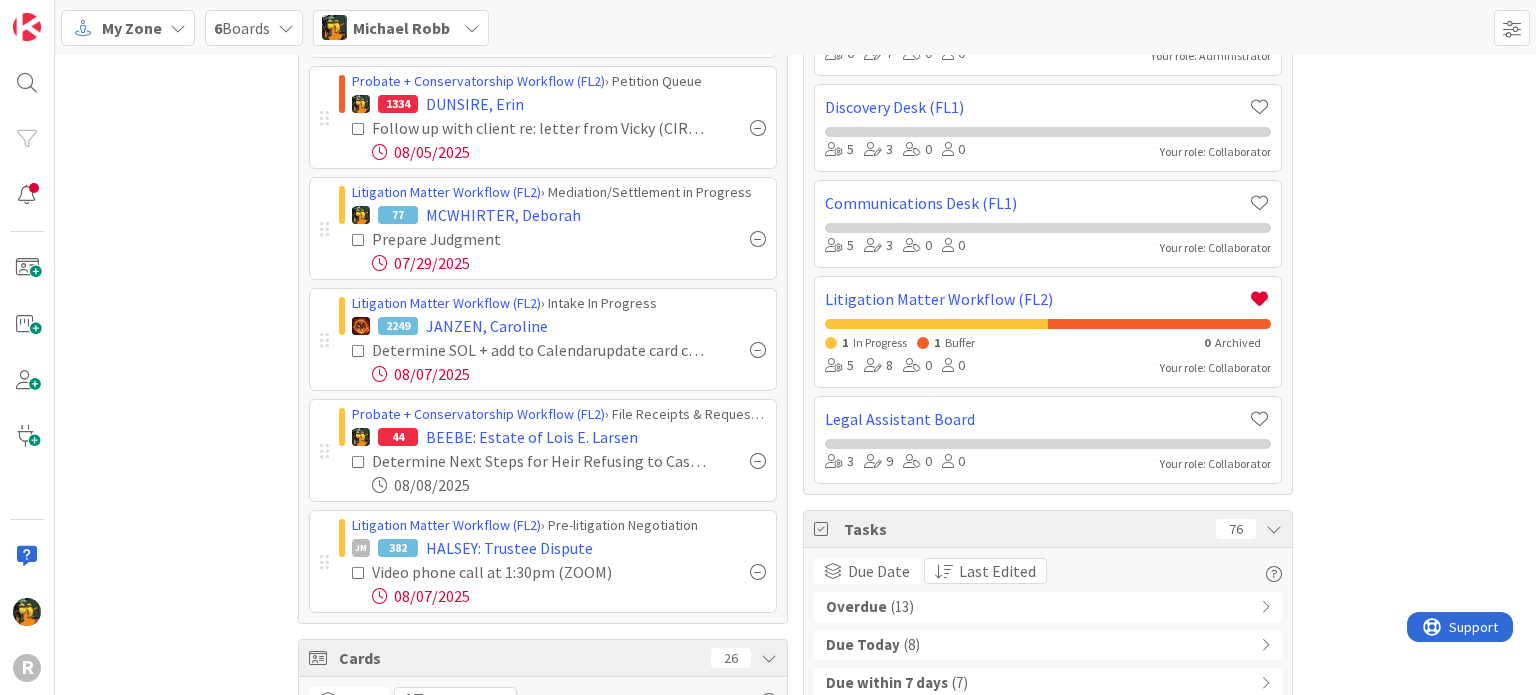 scroll, scrollTop: 312, scrollLeft: 0, axis: vertical 